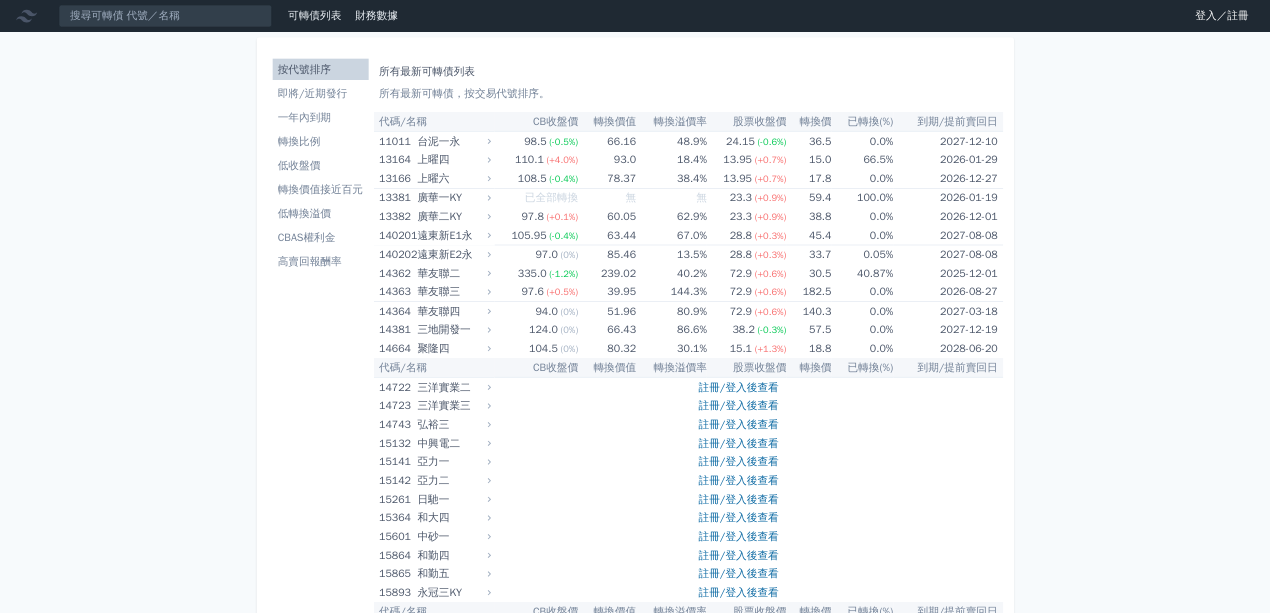 scroll, scrollTop: 0, scrollLeft: 0, axis: both 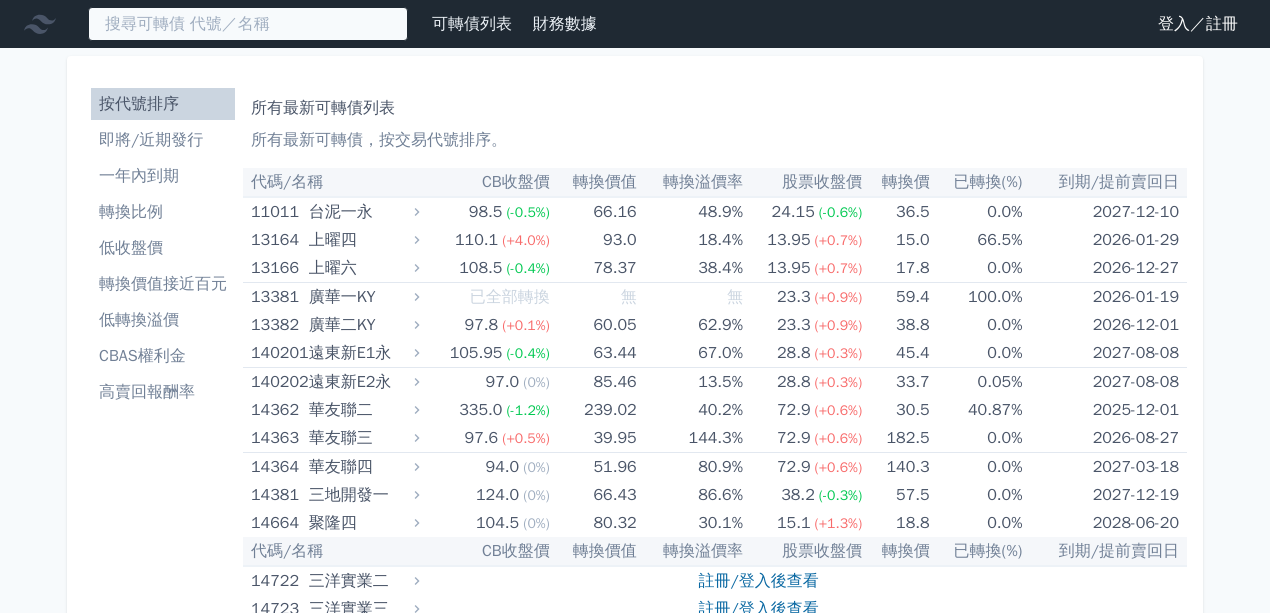 click at bounding box center (248, 24) 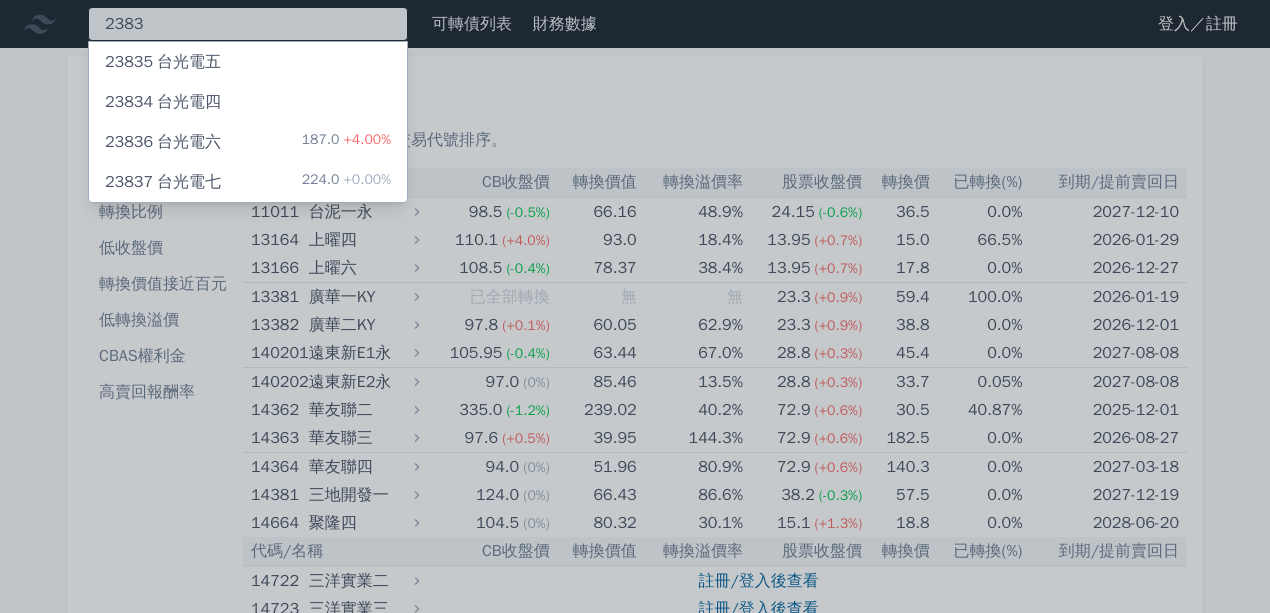 type on "2383" 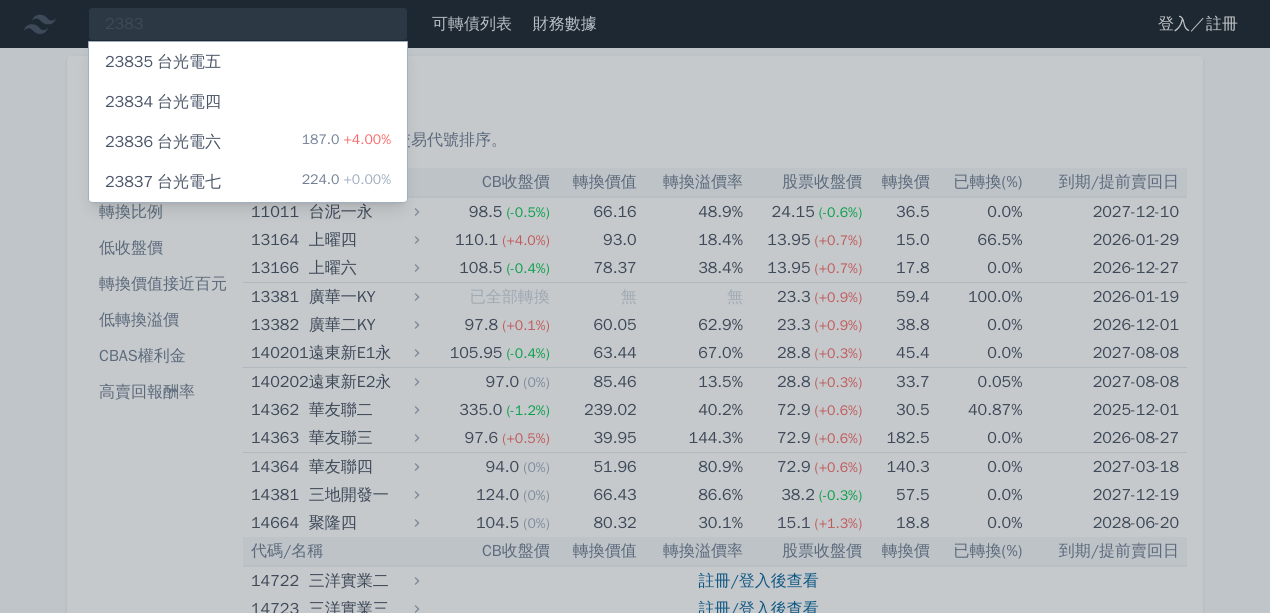 click on "187.0 +4.00%" at bounding box center [346, 142] 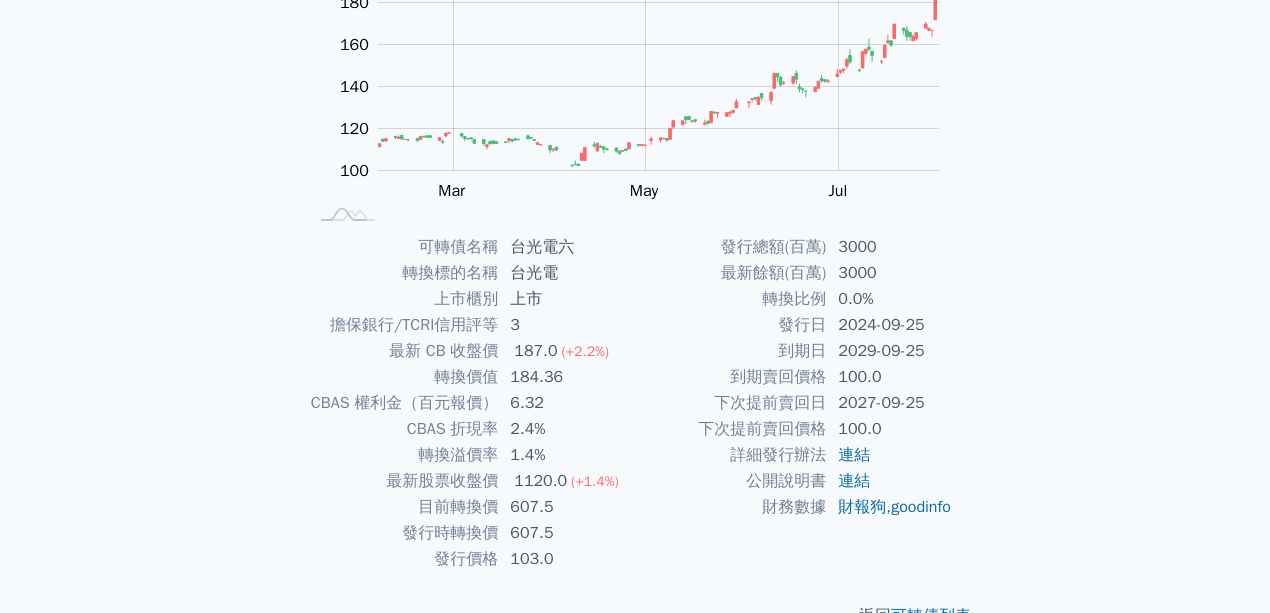 scroll, scrollTop: 266, scrollLeft: 0, axis: vertical 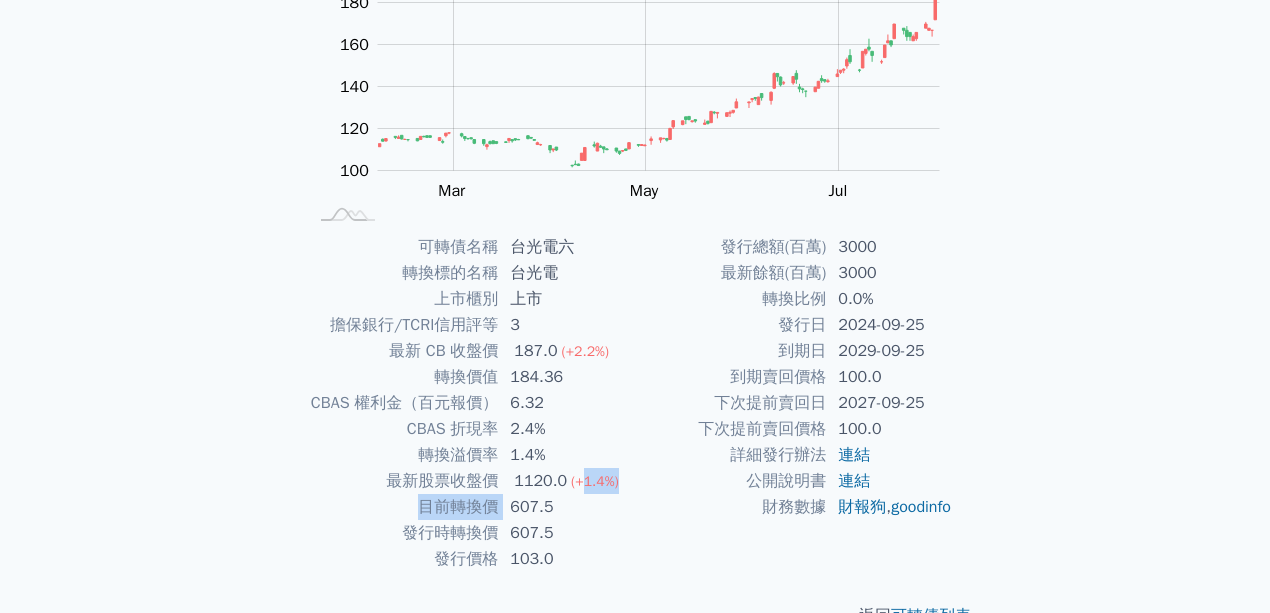 drag, startPoint x: 510, startPoint y: 508, endPoint x: 581, endPoint y: 457, distance: 87.41853 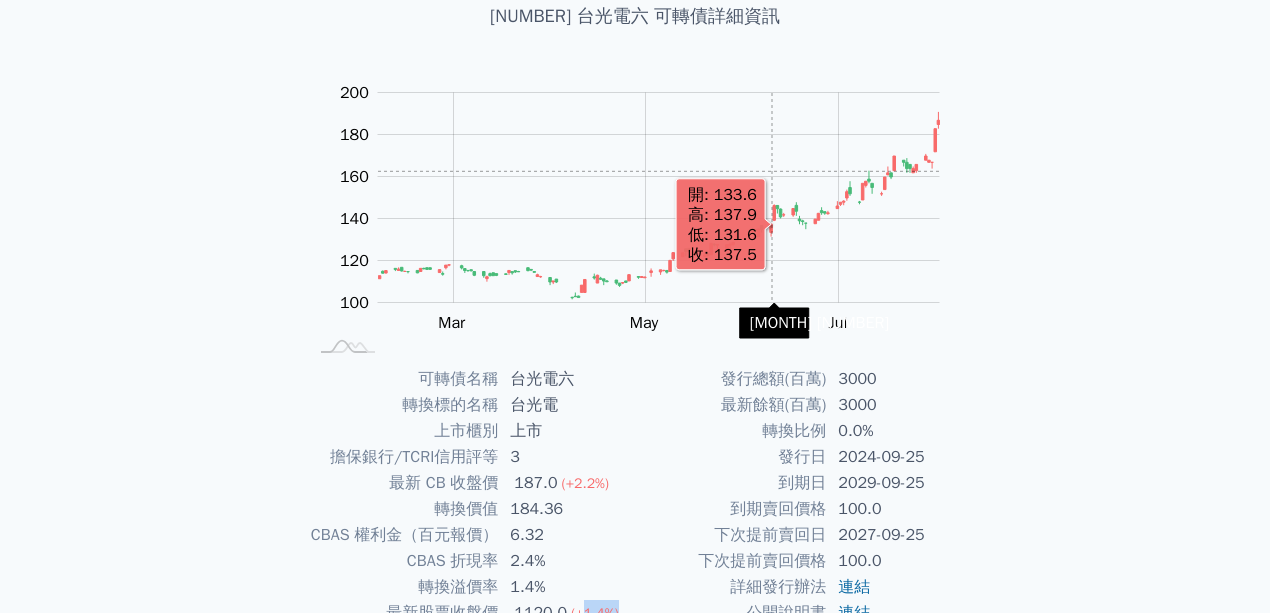 scroll, scrollTop: 0, scrollLeft: 0, axis: both 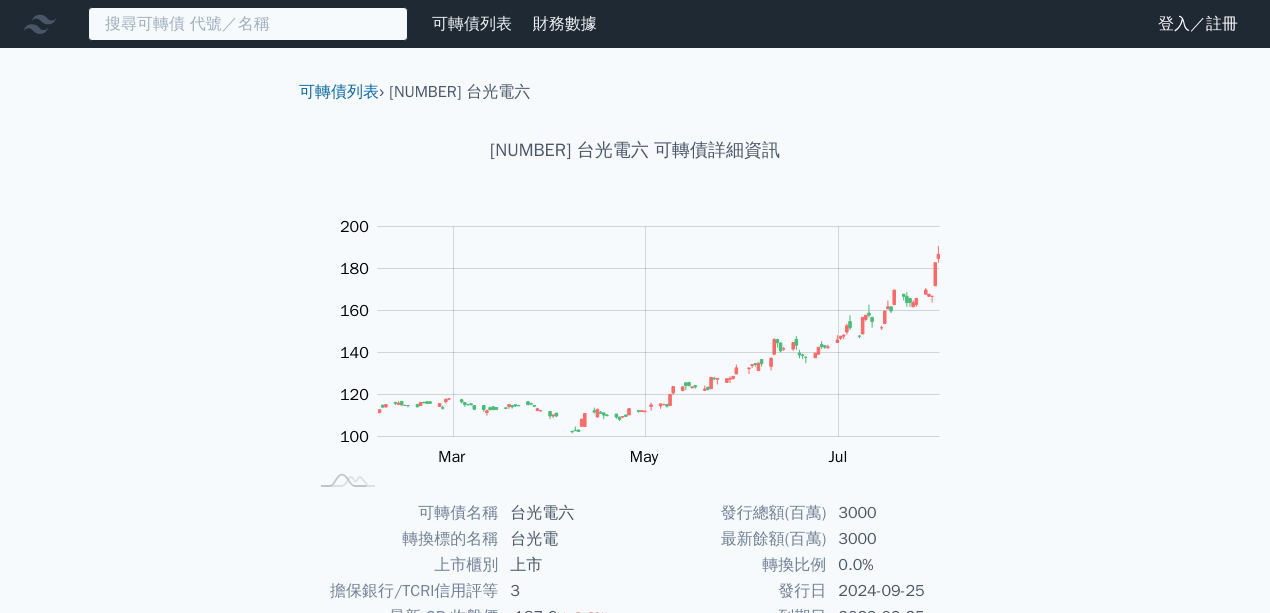 click at bounding box center (248, 24) 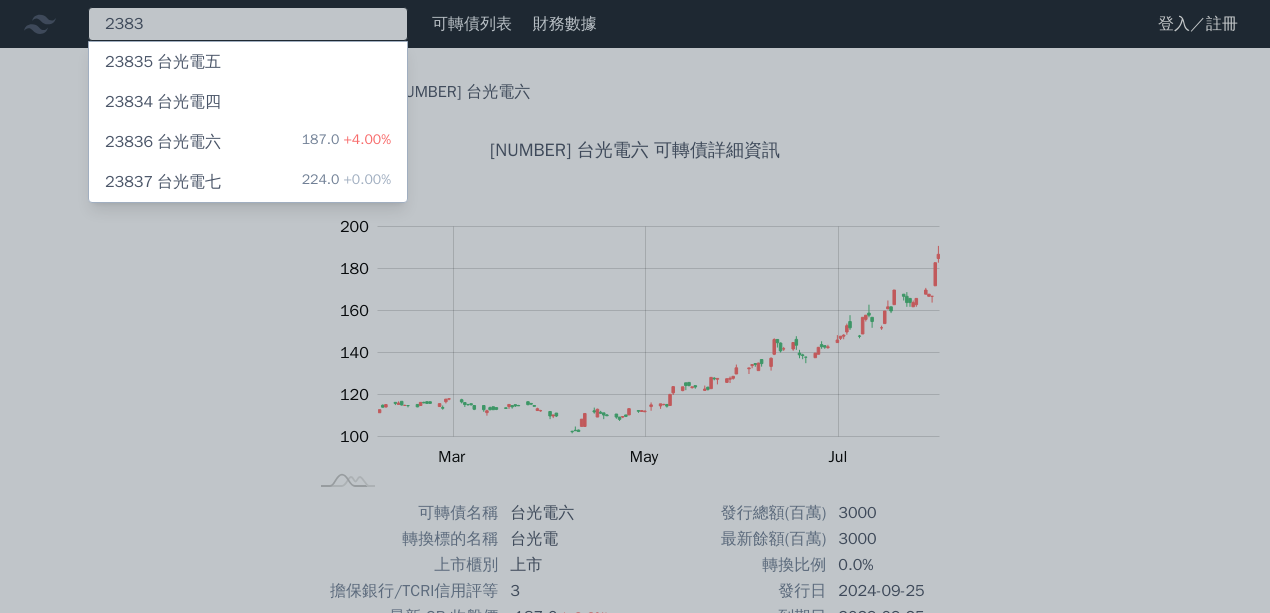 type on "2383" 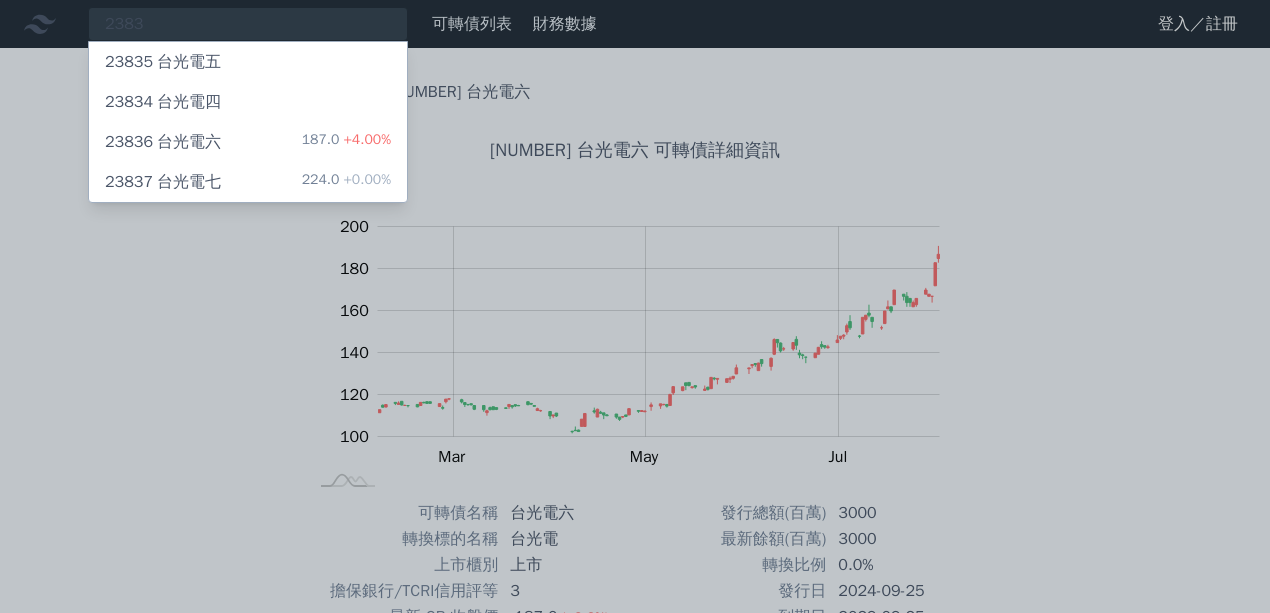 click on "224.0 +0.00%" at bounding box center [346, 182] 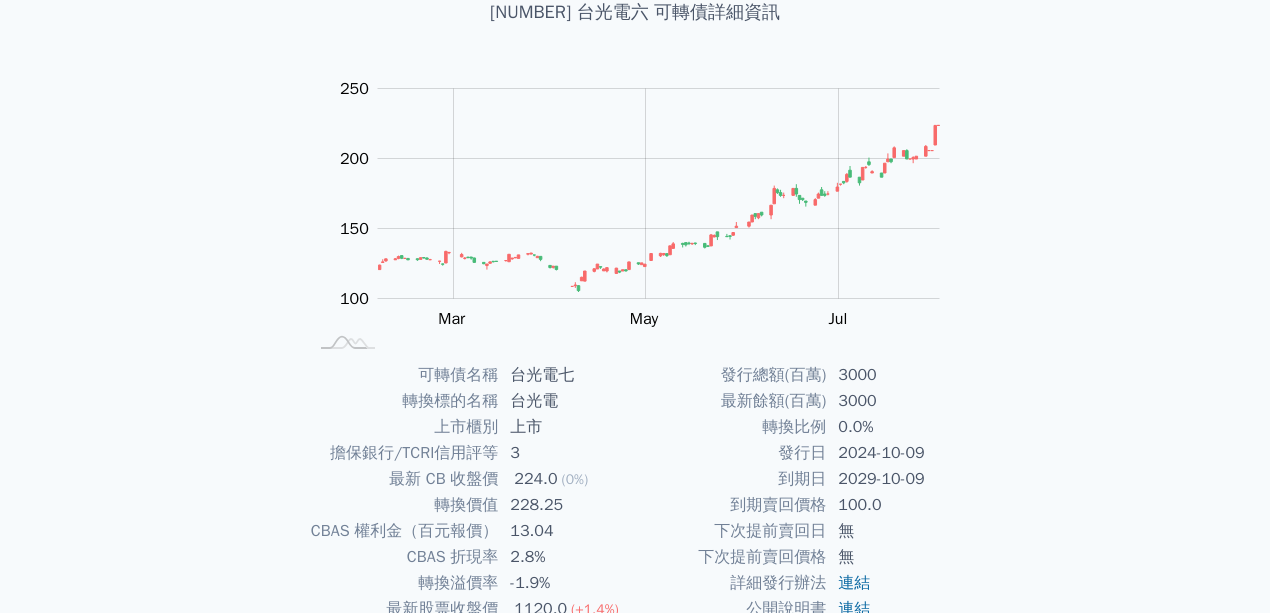 scroll, scrollTop: 133, scrollLeft: 0, axis: vertical 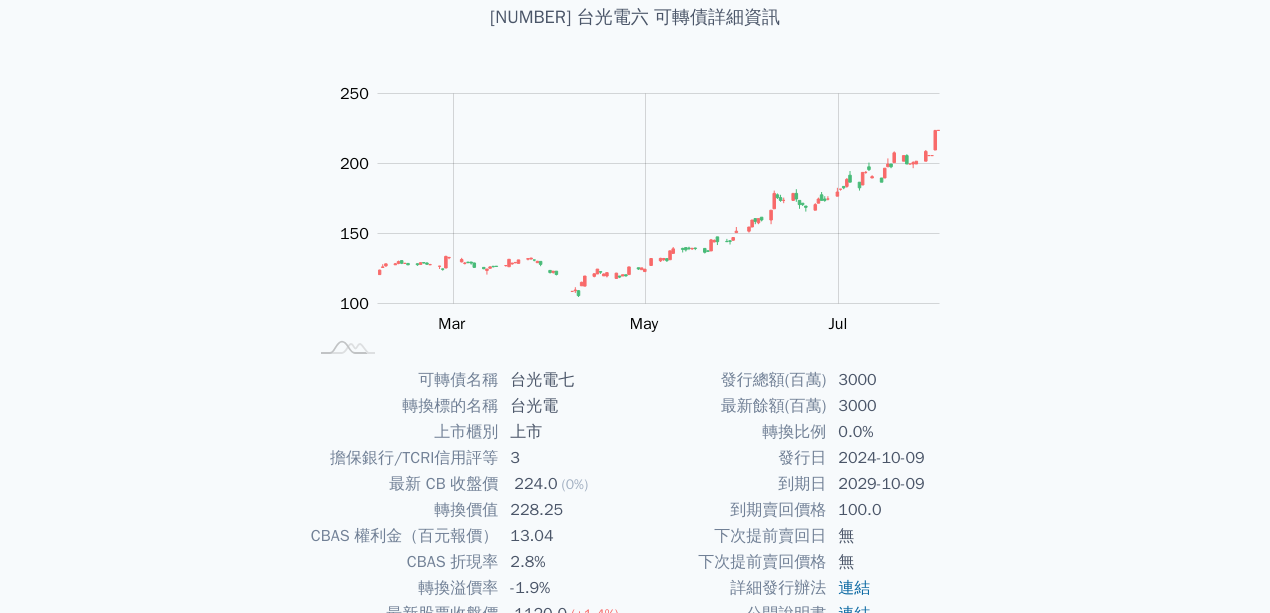 click on "23837 台光電七 可轉債詳細資訊" at bounding box center [635, 17] 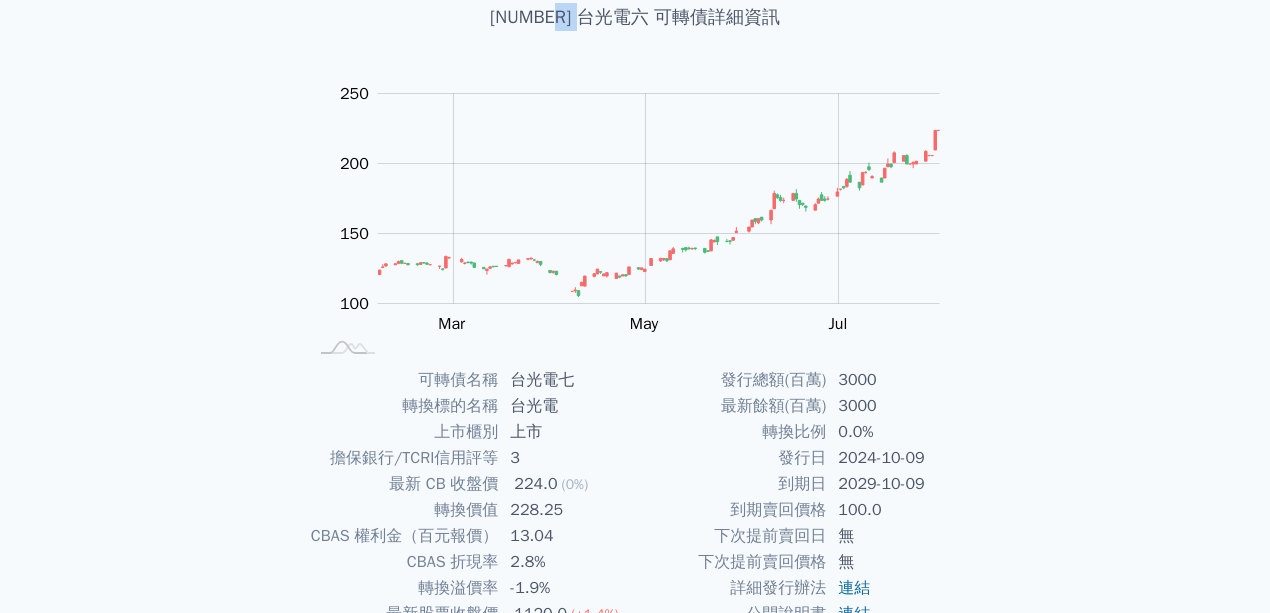 drag, startPoint x: 564, startPoint y: 21, endPoint x: 619, endPoint y: 28, distance: 55.443665 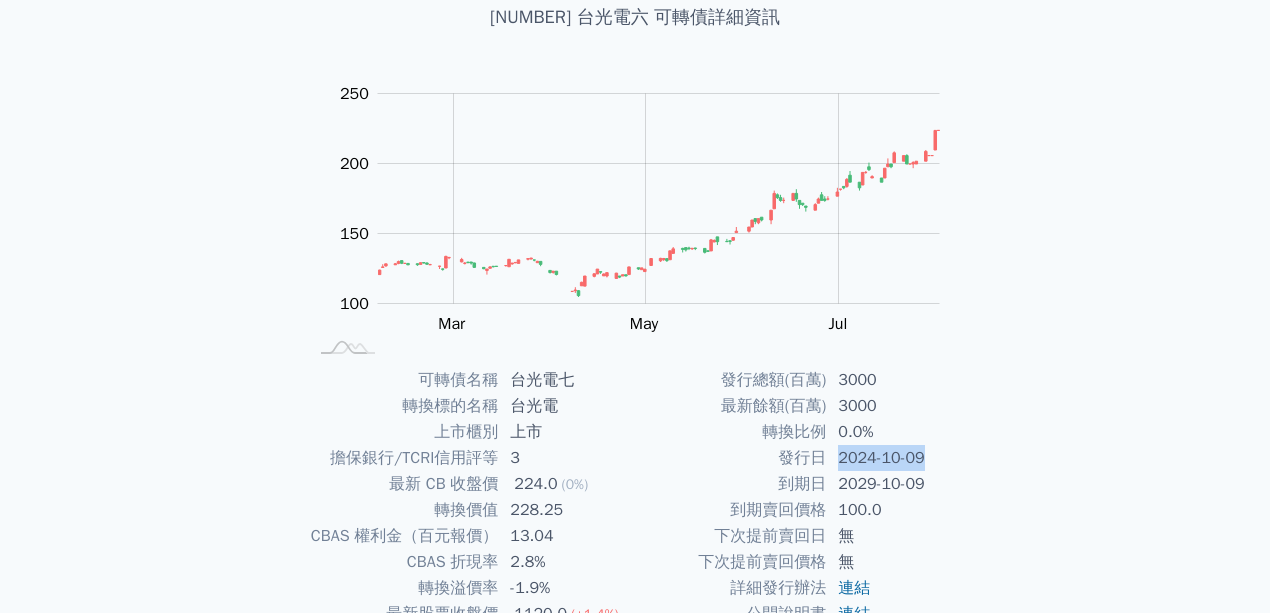 drag, startPoint x: 854, startPoint y: 464, endPoint x: 932, endPoint y: 464, distance: 78 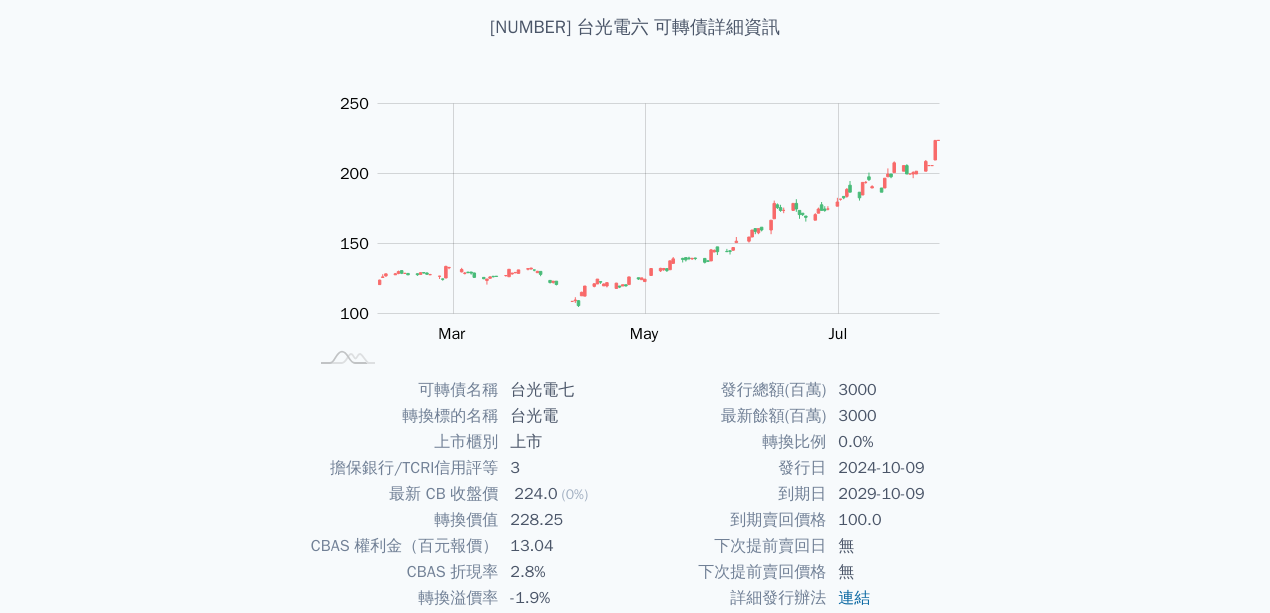 scroll, scrollTop: 0, scrollLeft: 0, axis: both 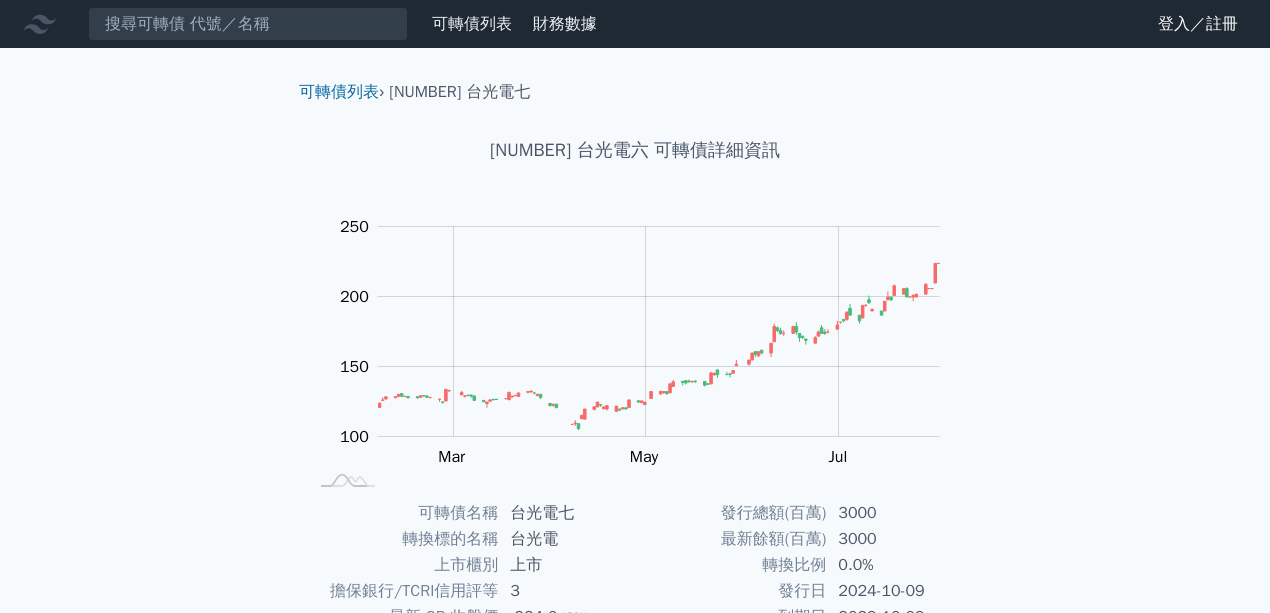 click on "可轉債列表" at bounding box center (472, 24) 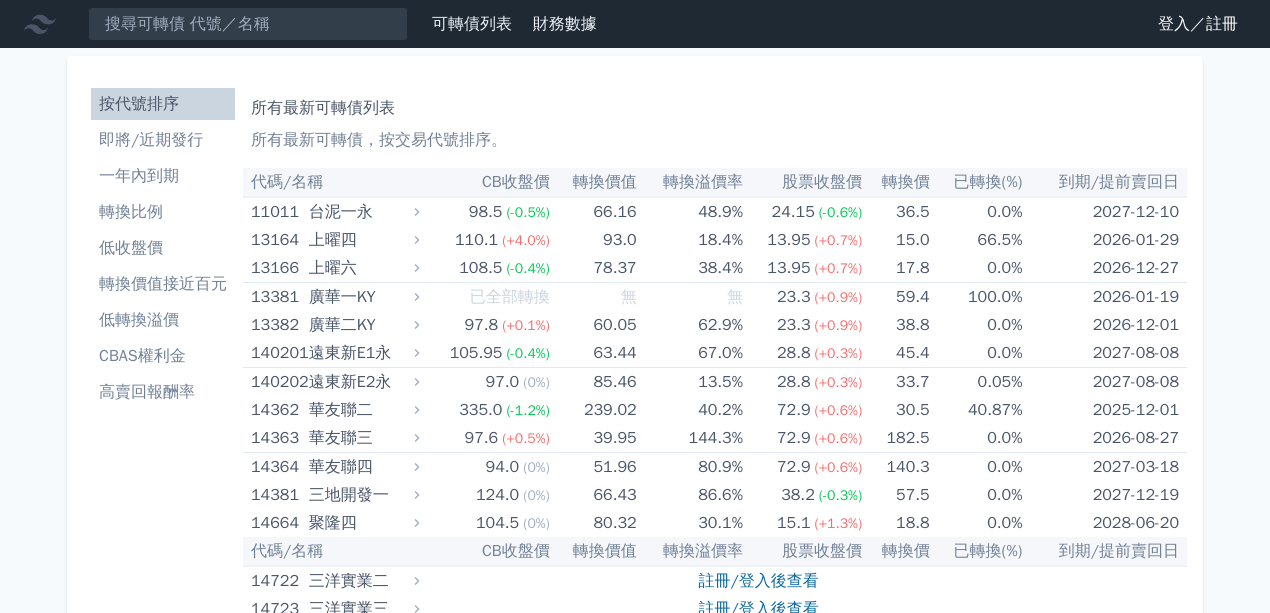 click on "登入／註冊" at bounding box center [1198, 24] 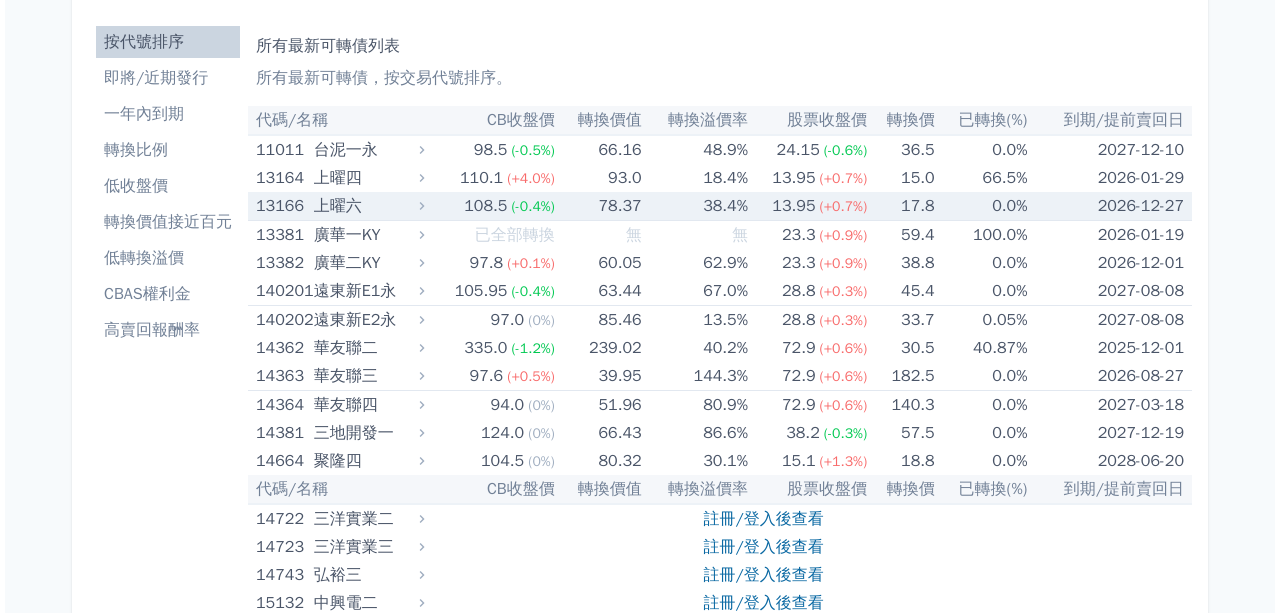 scroll, scrollTop: 0, scrollLeft: 0, axis: both 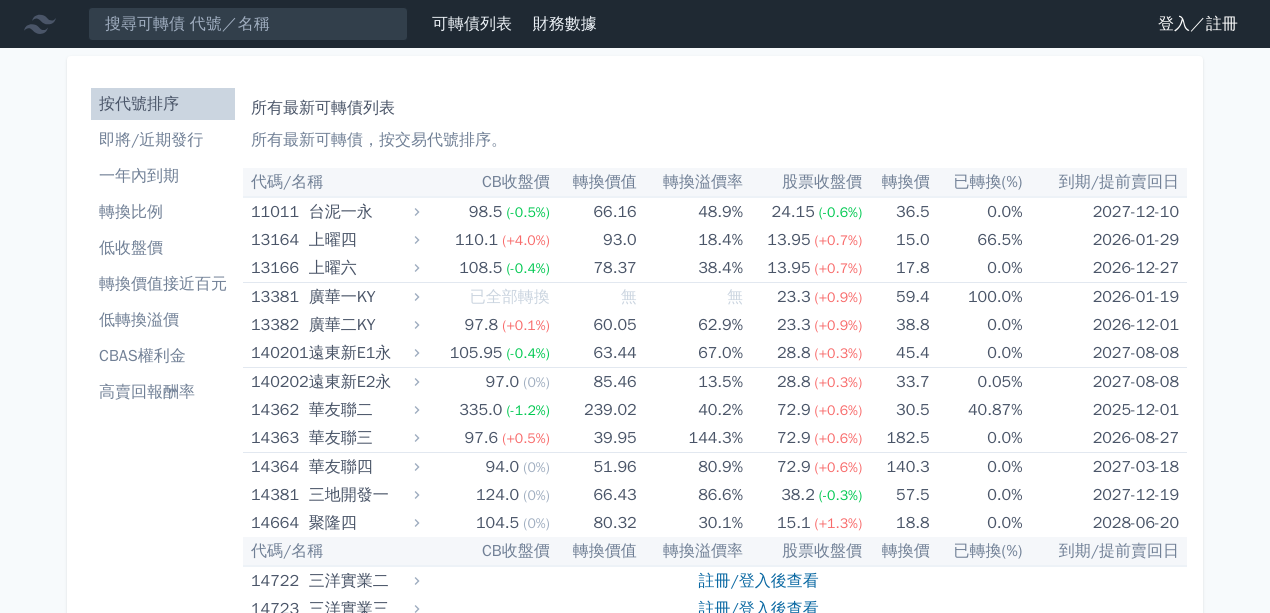 click on "登入／註冊" at bounding box center (1198, 24) 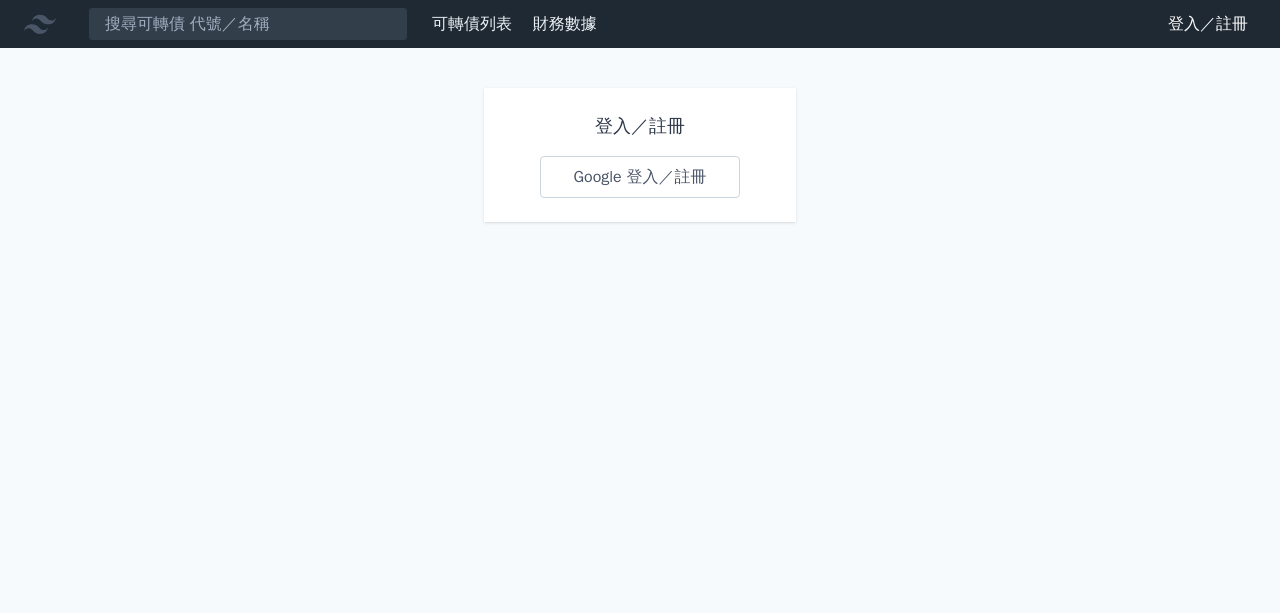 click on "登入／註冊
Google 登入／註冊" at bounding box center [639, 155] 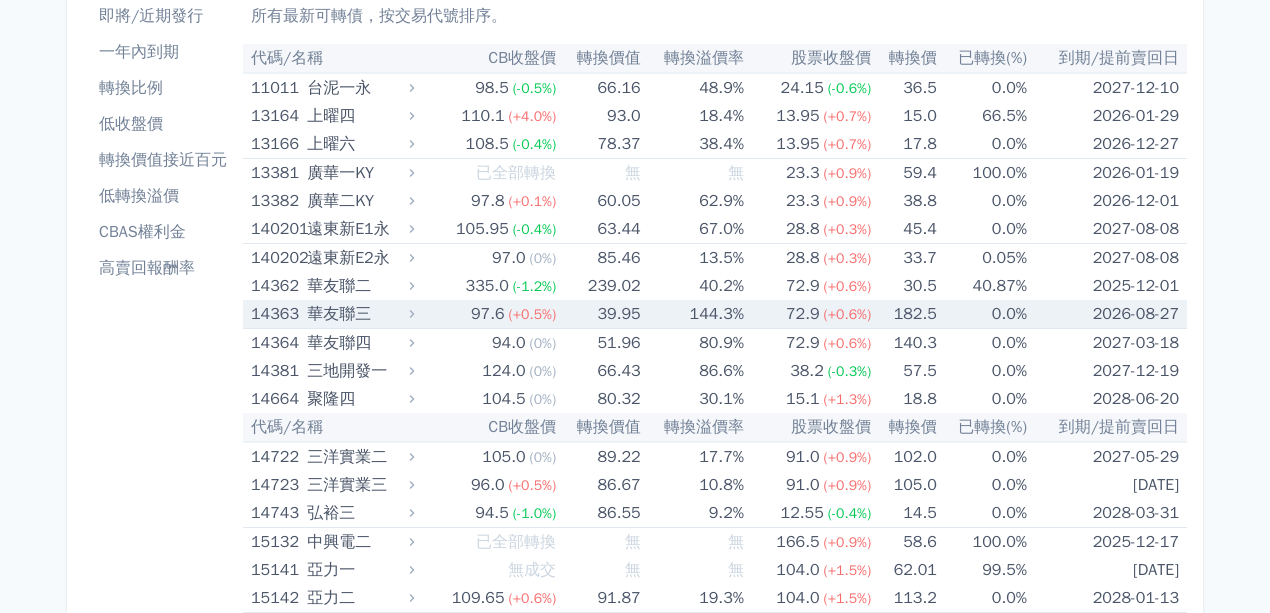scroll, scrollTop: 0, scrollLeft: 0, axis: both 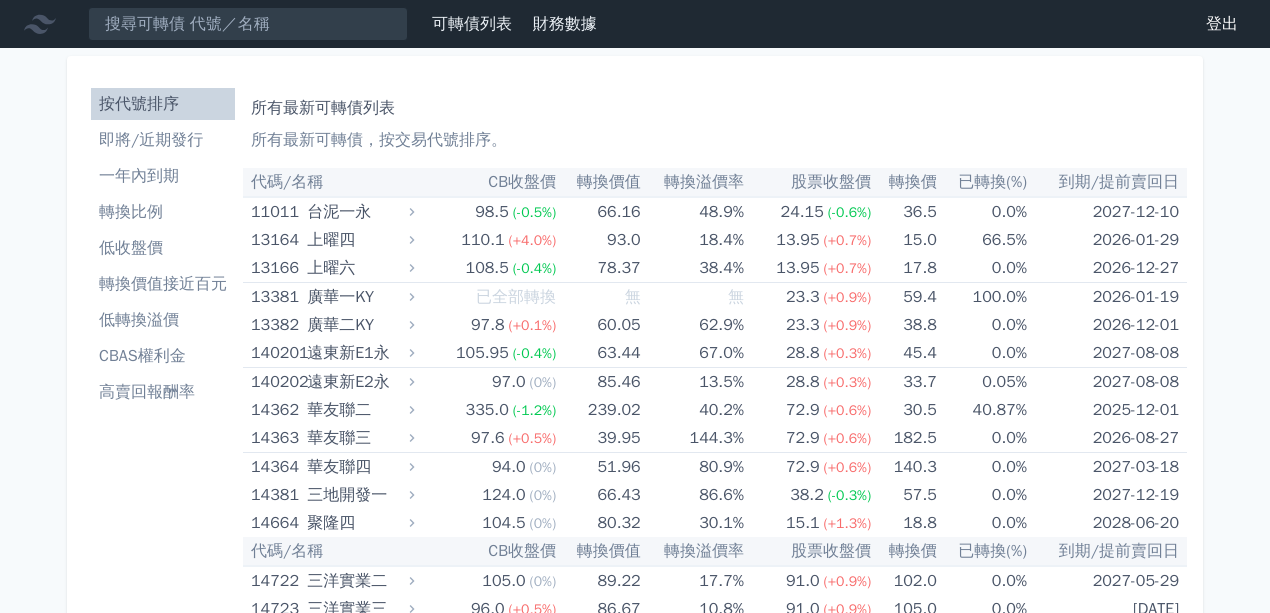 click on "CB收盤價" at bounding box center (487, 182) 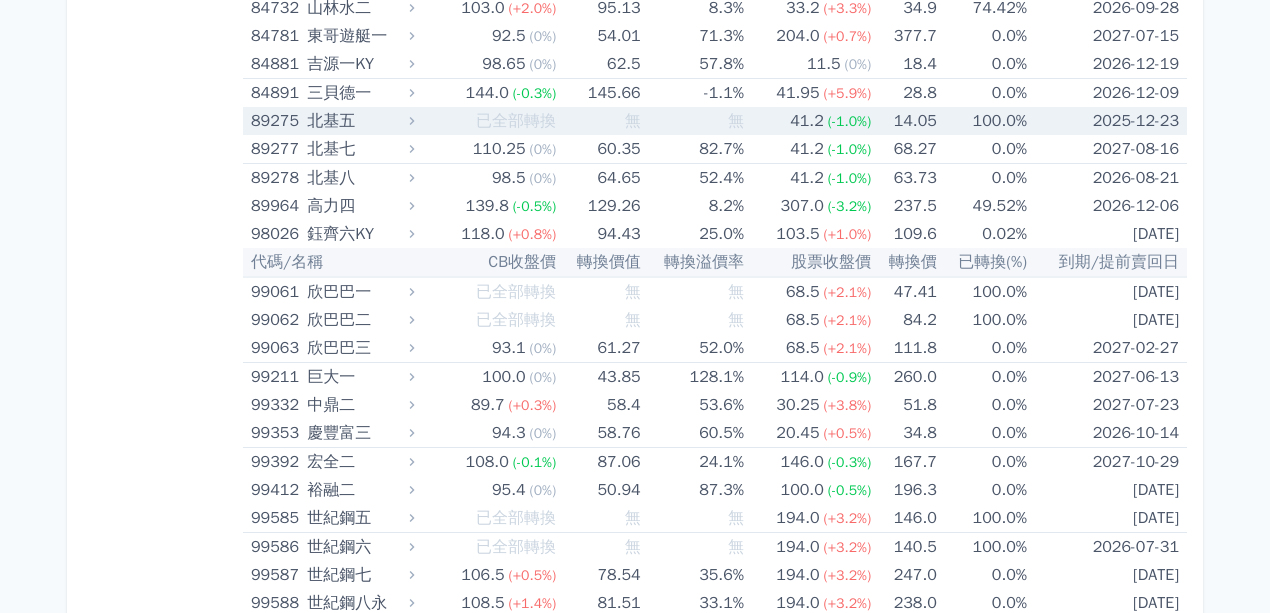 scroll, scrollTop: 11731, scrollLeft: 0, axis: vertical 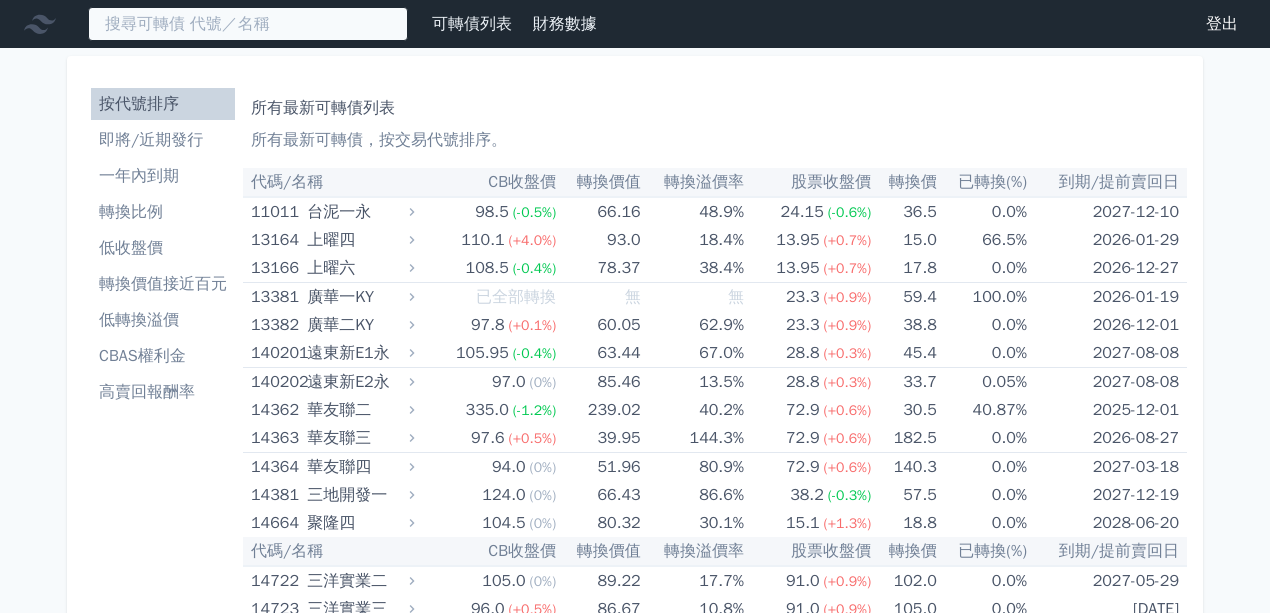 click at bounding box center (248, 24) 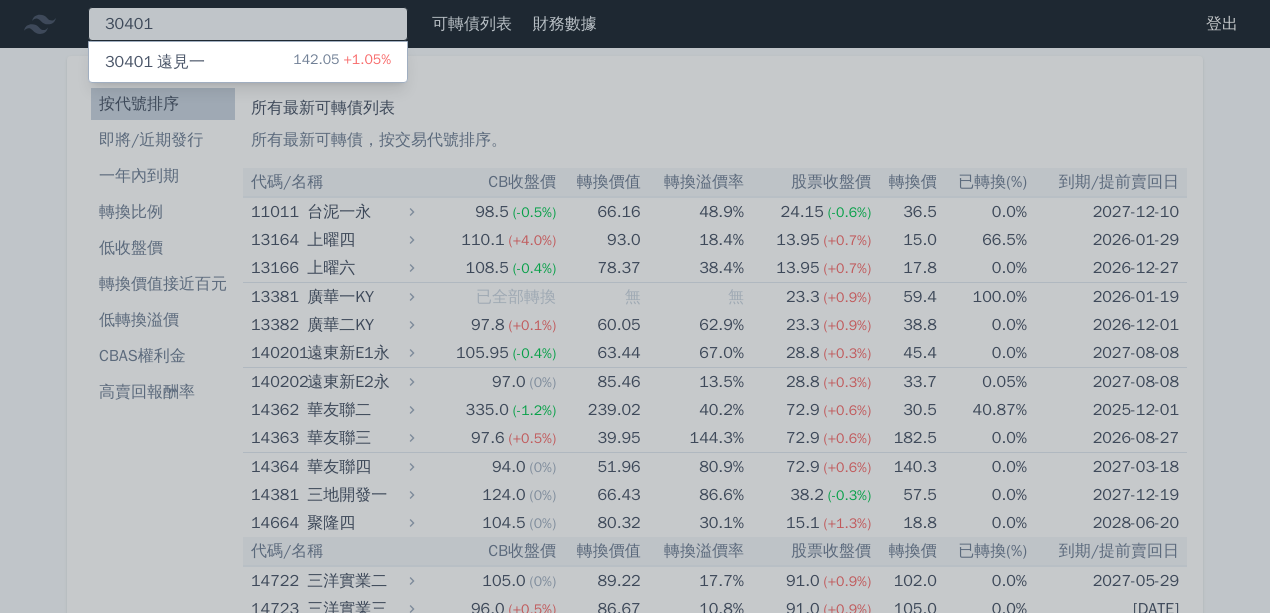 type on "30401" 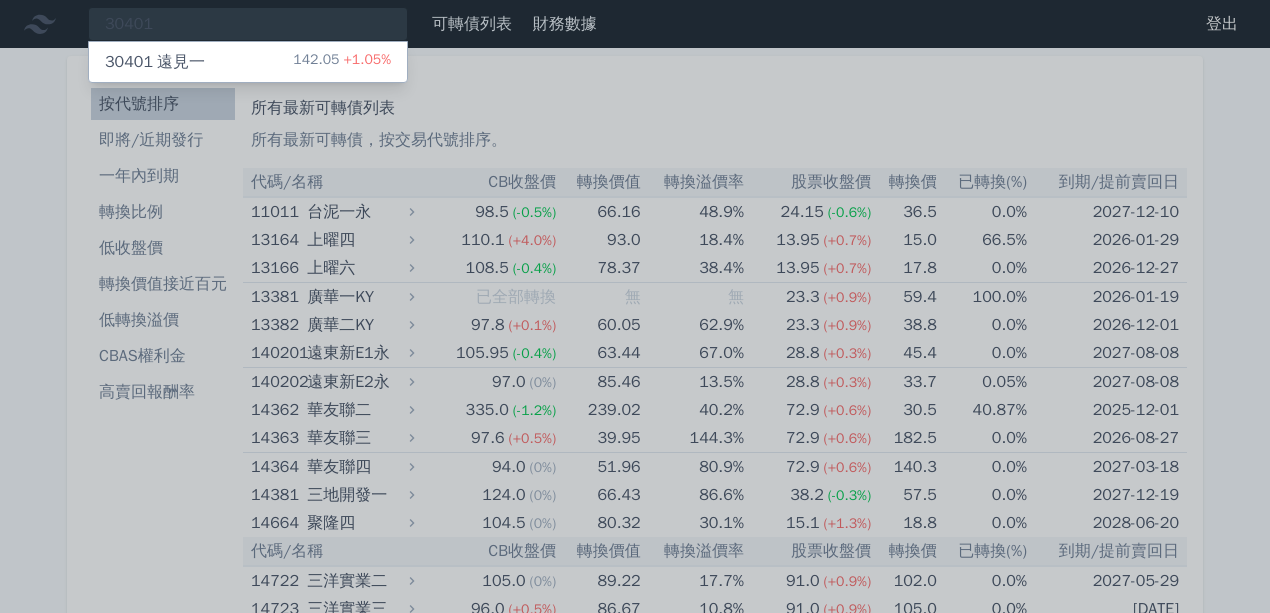 click on "30401 遠見一
142.05 +1.05%" at bounding box center [248, 62] 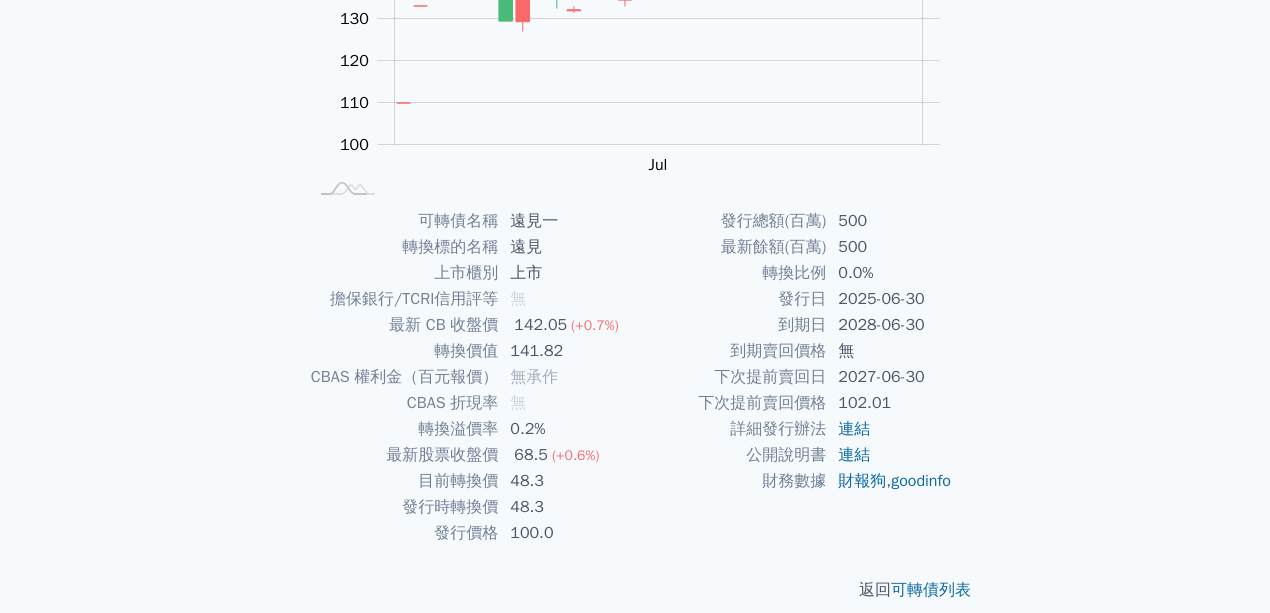 scroll, scrollTop: 313, scrollLeft: 0, axis: vertical 